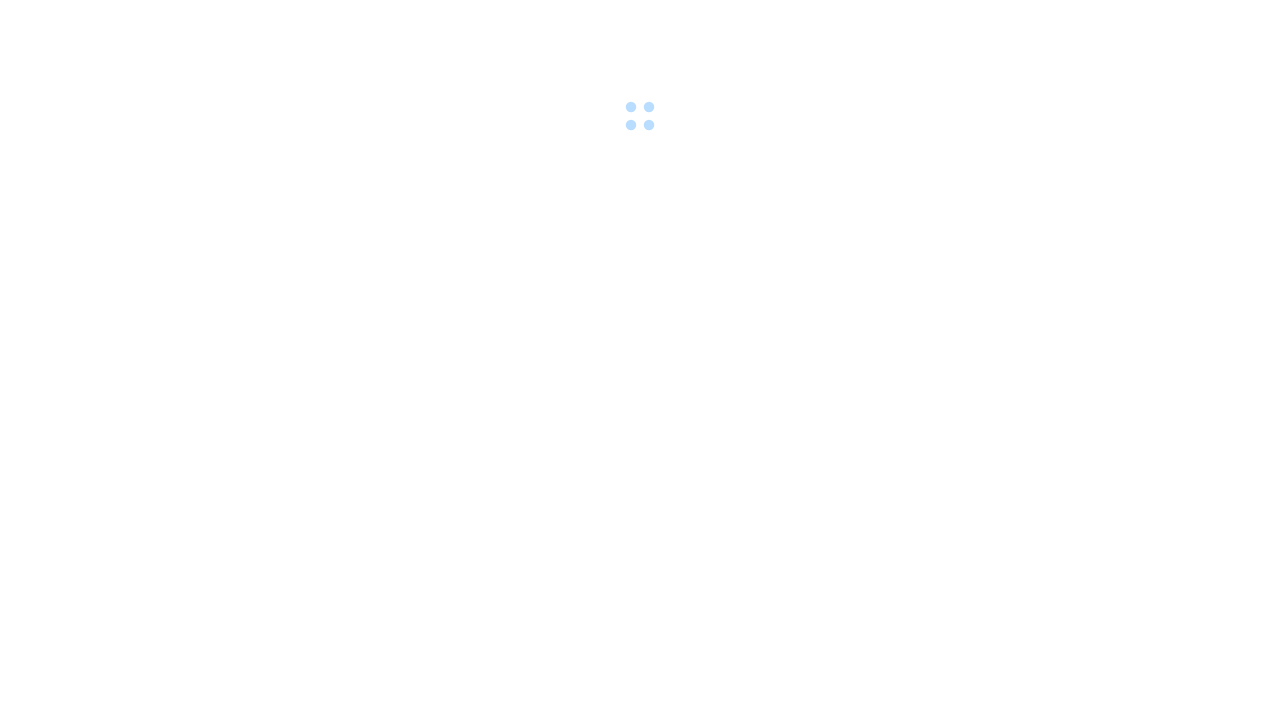 scroll, scrollTop: 0, scrollLeft: 0, axis: both 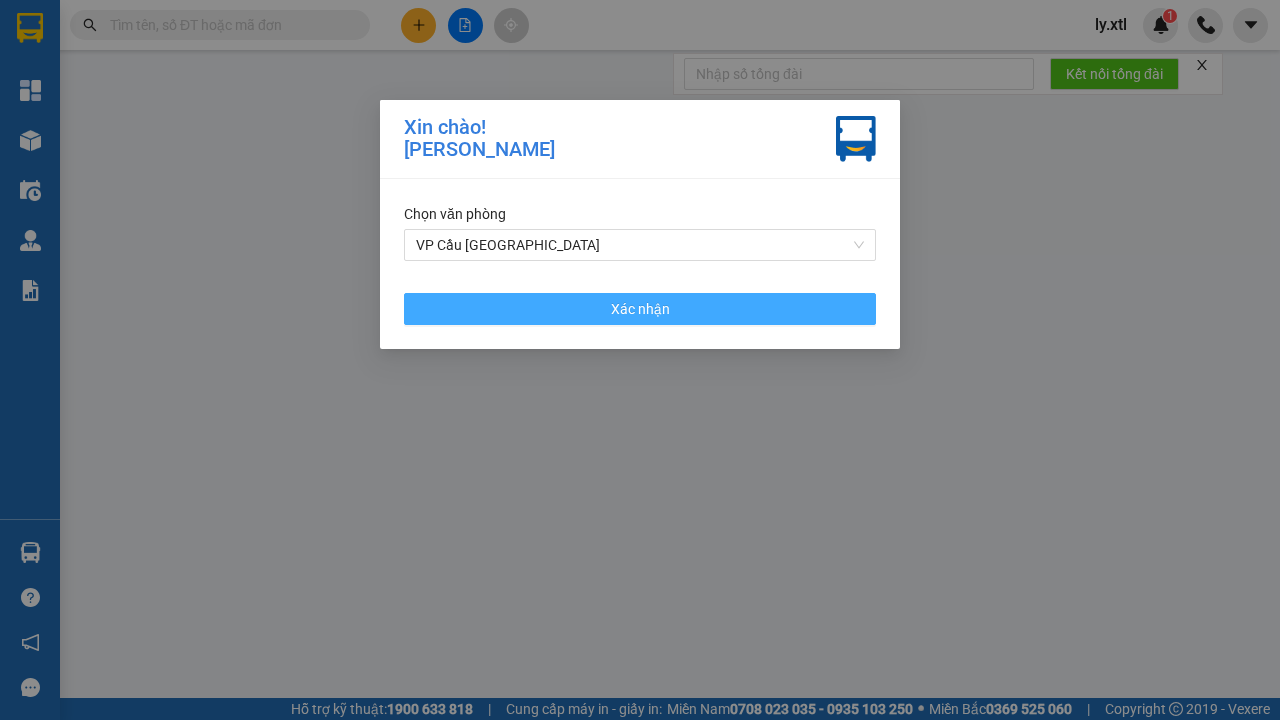 click on "VP Cầu [GEOGRAPHIC_DATA]" at bounding box center (640, 245) 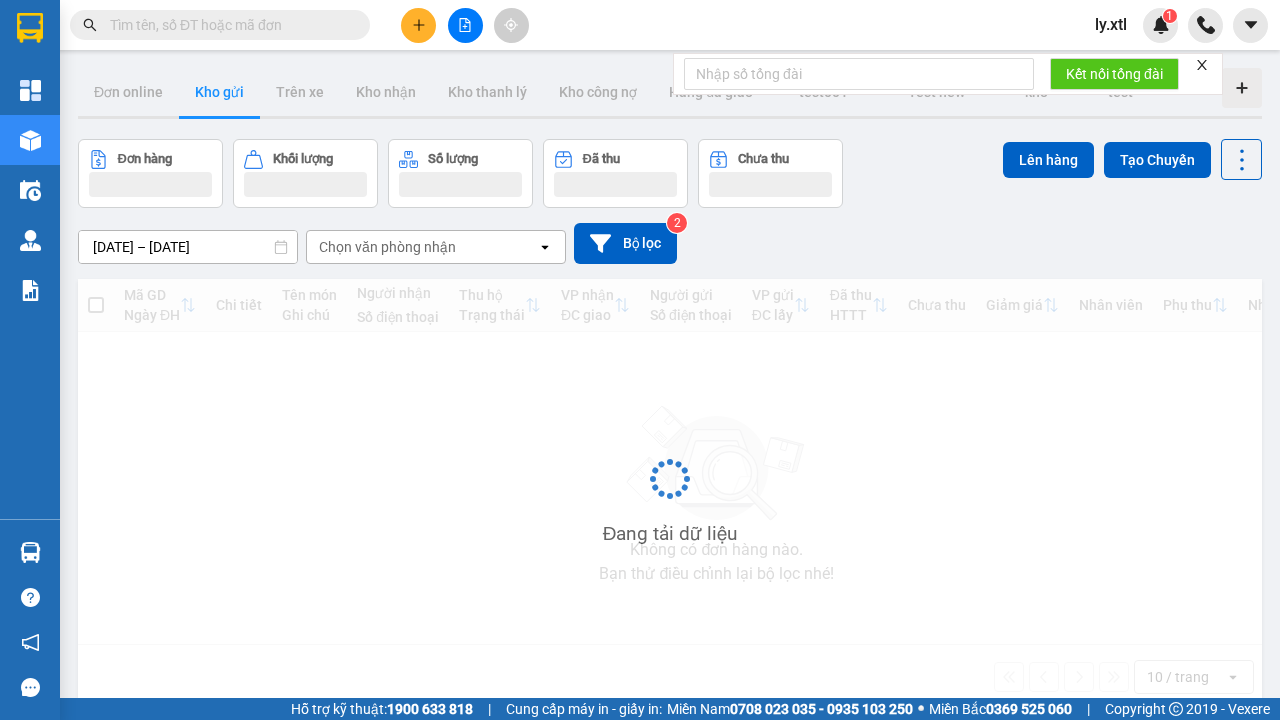 click 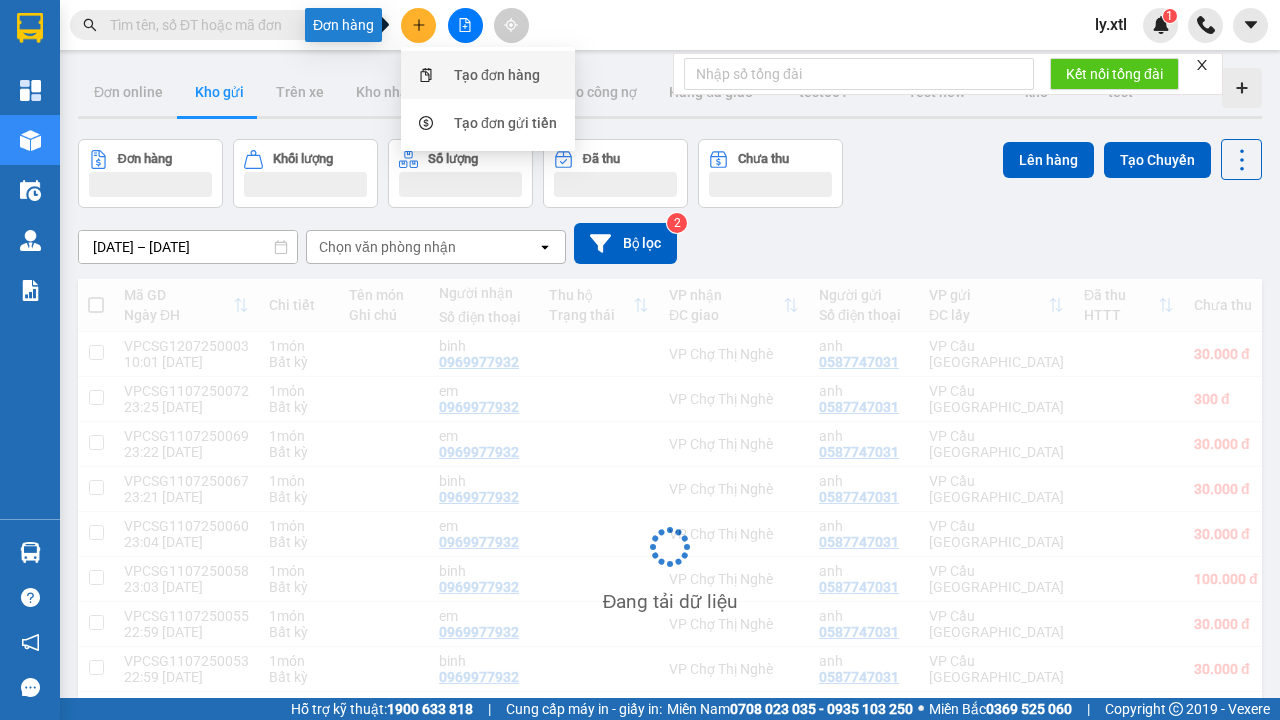 click on "Tạo đơn hàng" at bounding box center (497, 75) 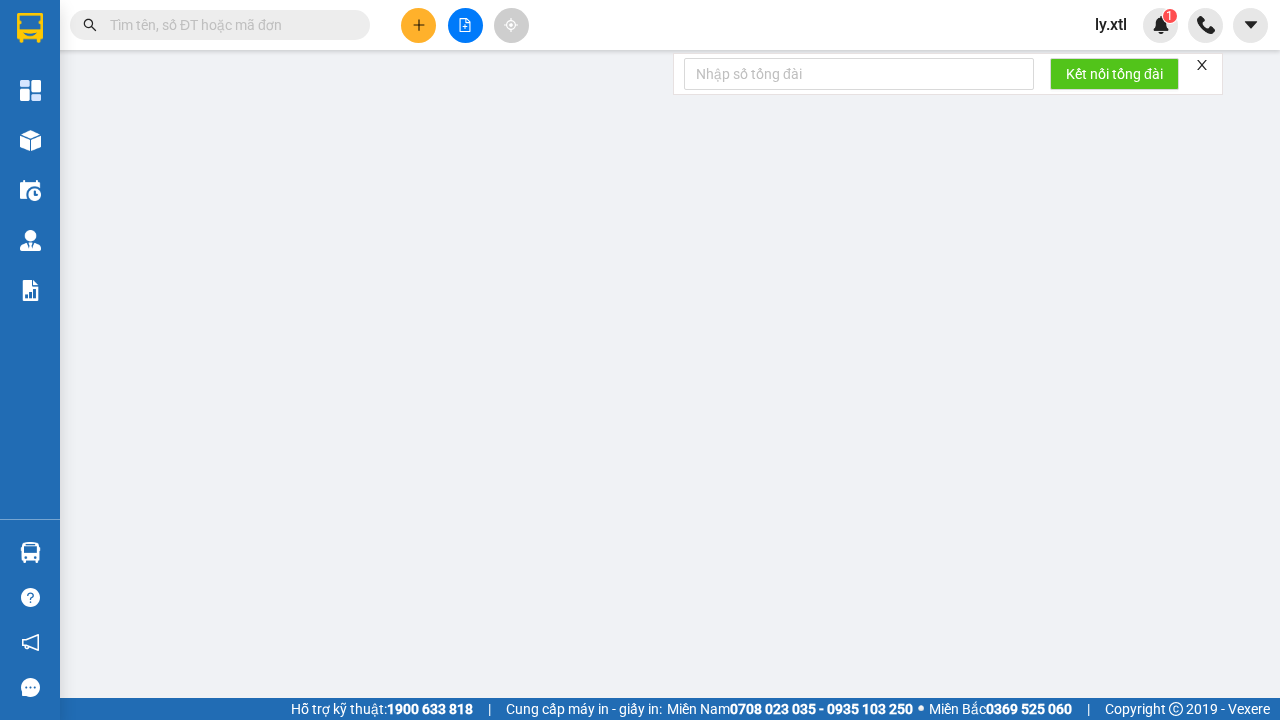 click on "SĐT Người Gửi" at bounding box center (174, 277) 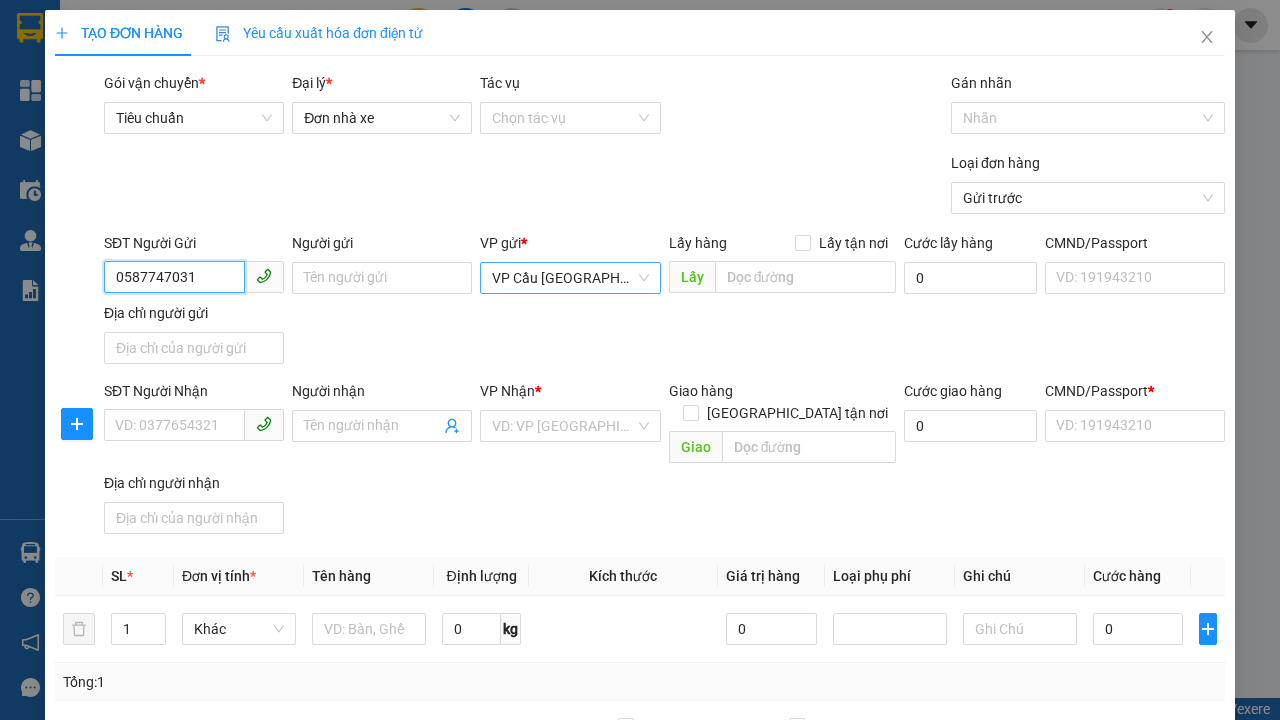 type on "0587747031" 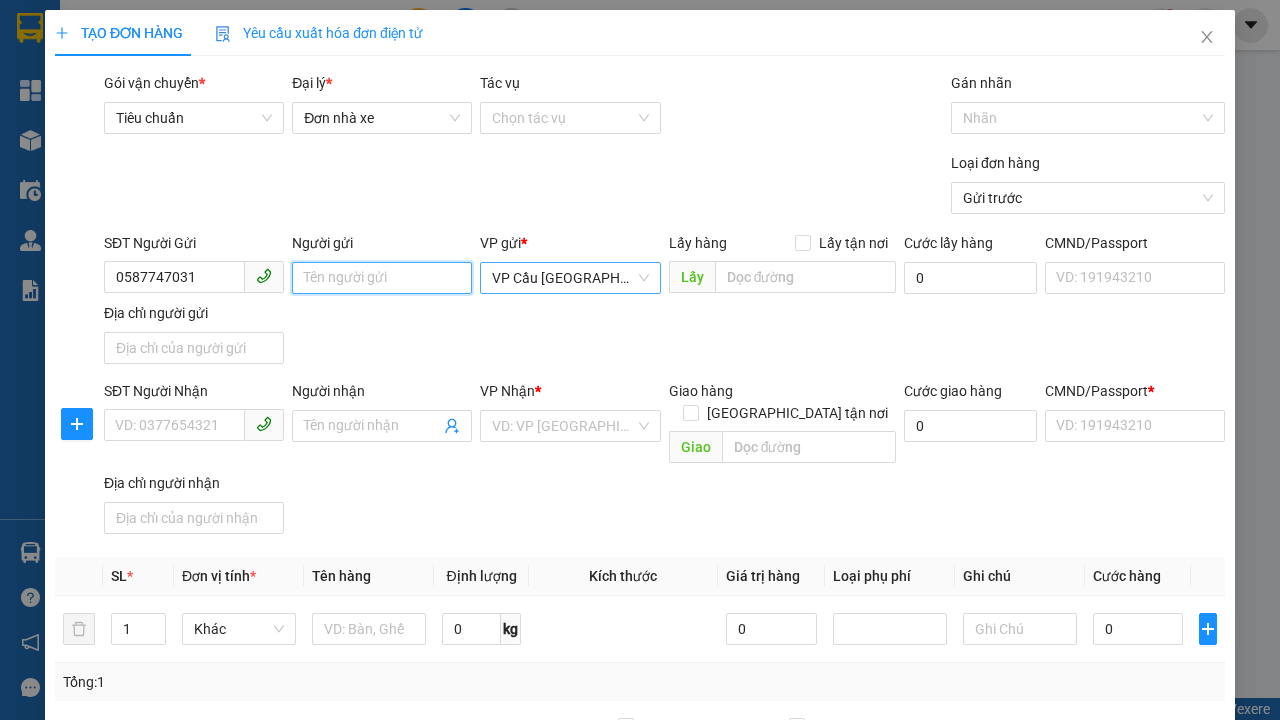 click on "Người gửi" at bounding box center (382, 278) 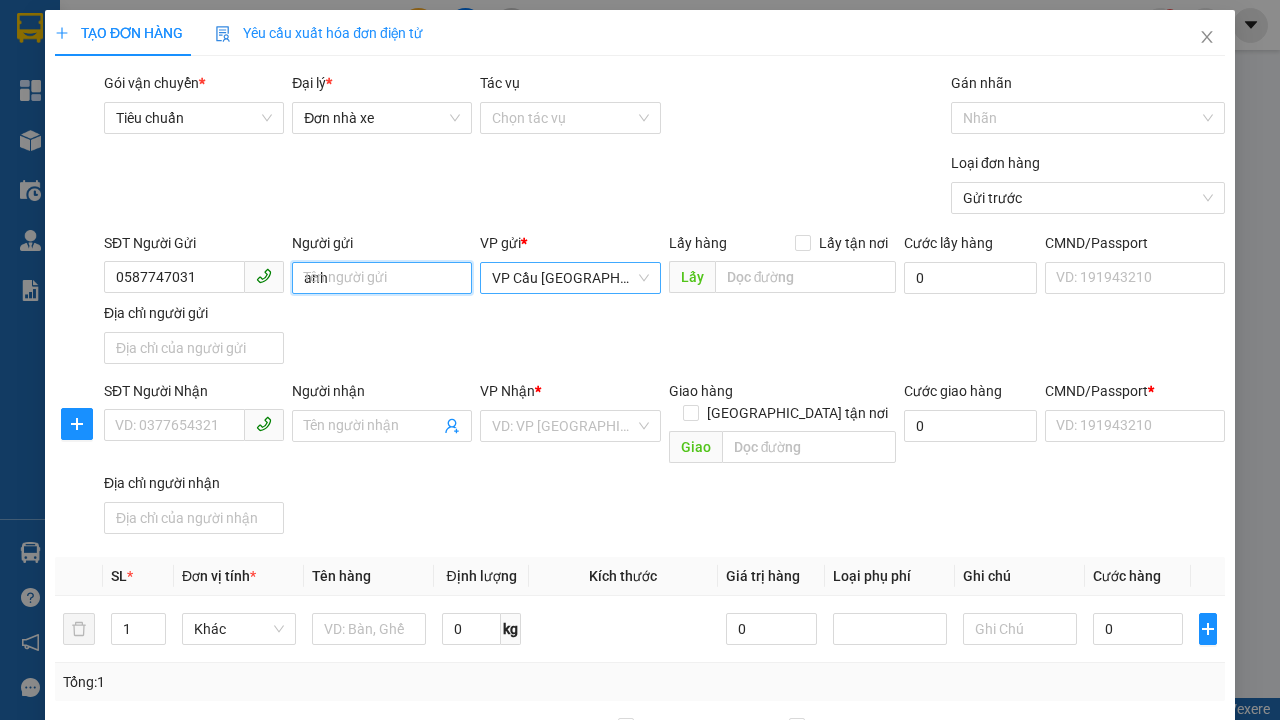 type on "anh" 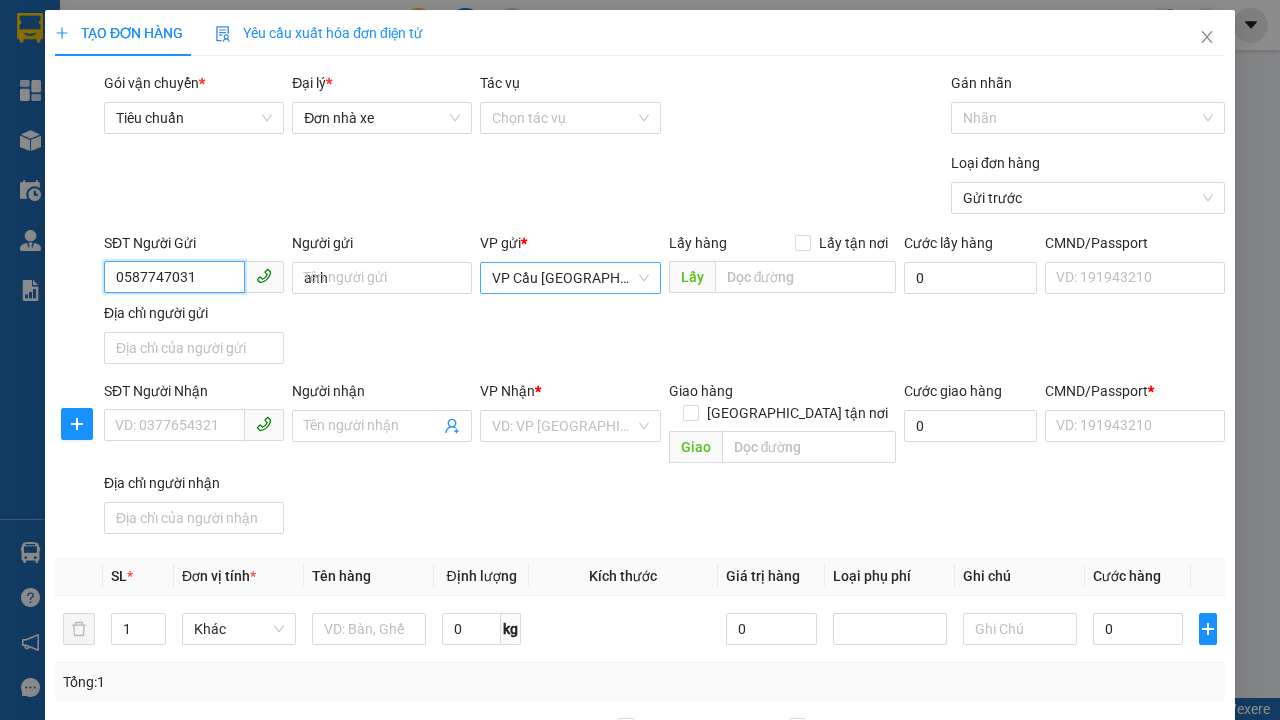 click on "VP Cầu [GEOGRAPHIC_DATA]" at bounding box center [570, 278] 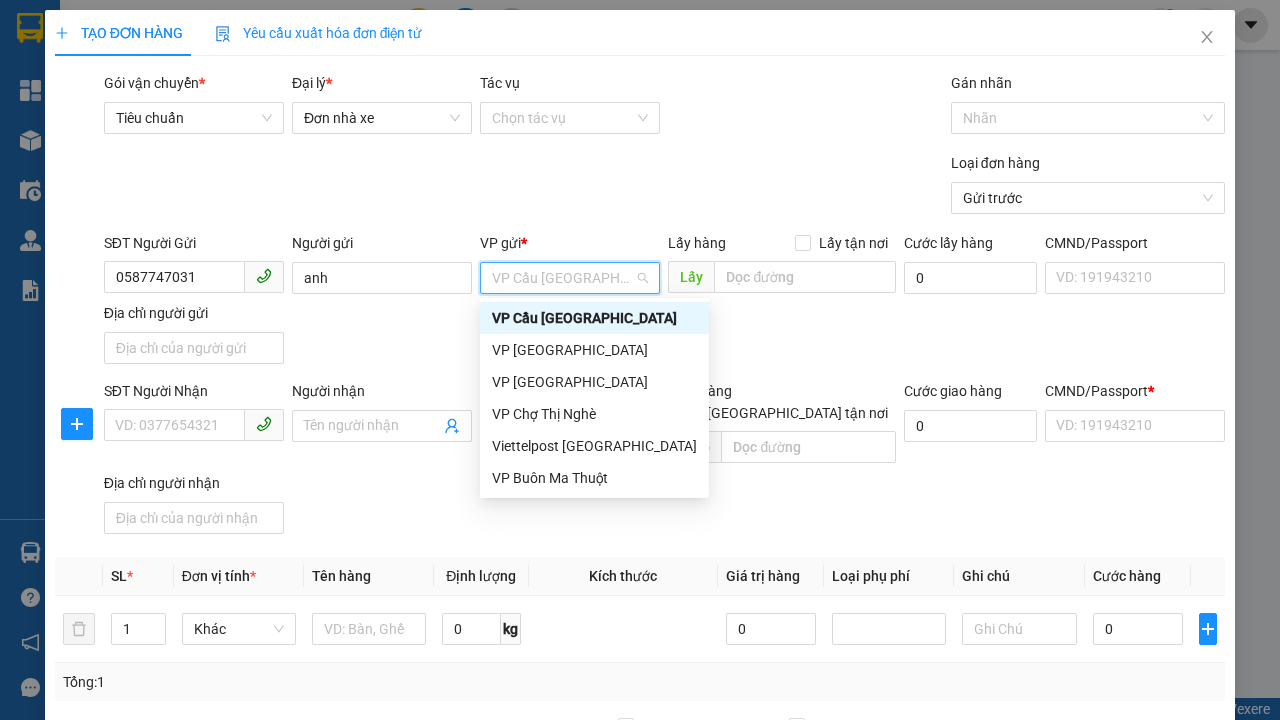 click on "VP Cầu [GEOGRAPHIC_DATA]" at bounding box center [594, 318] 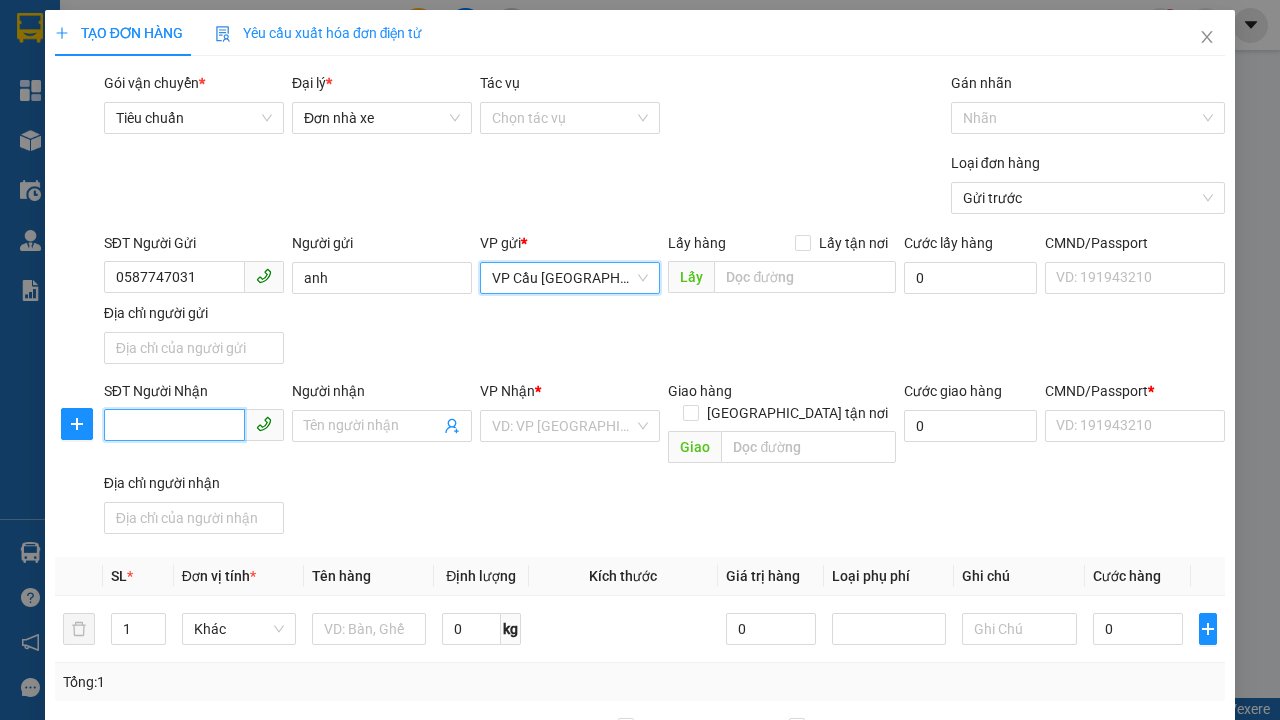 click on "SĐT Người Nhận" at bounding box center [174, 425] 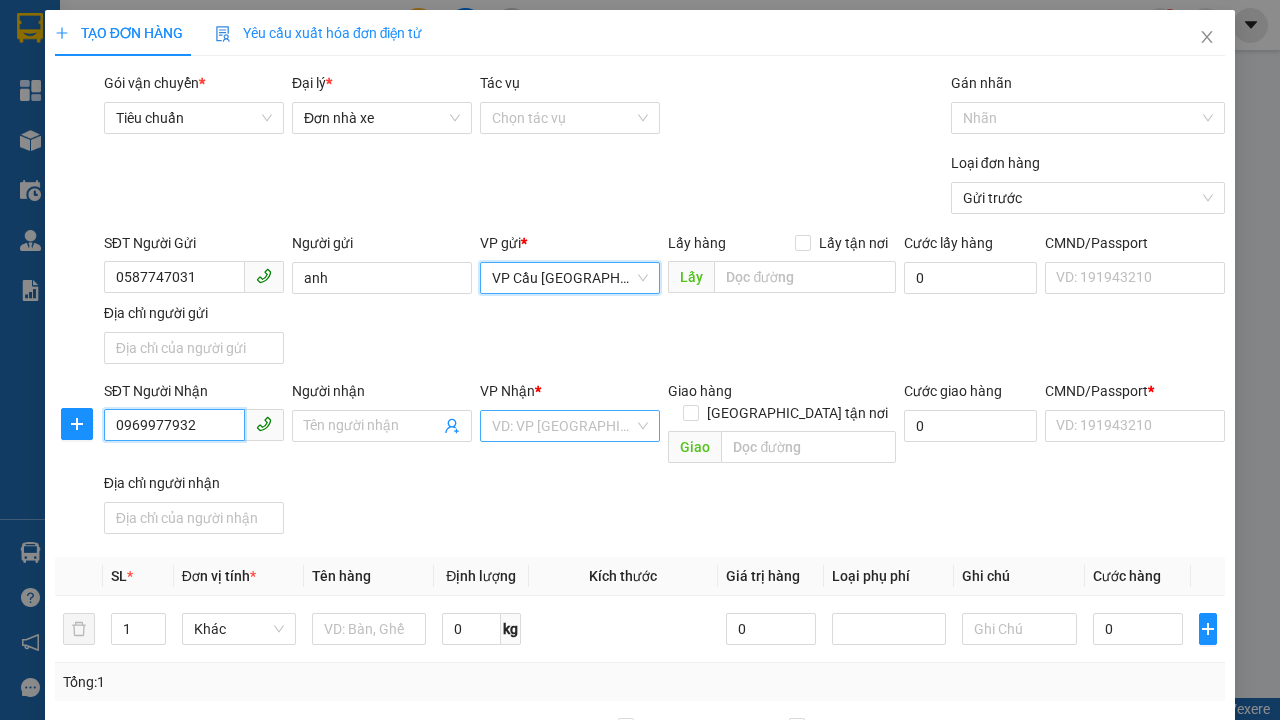 type on "0969977932" 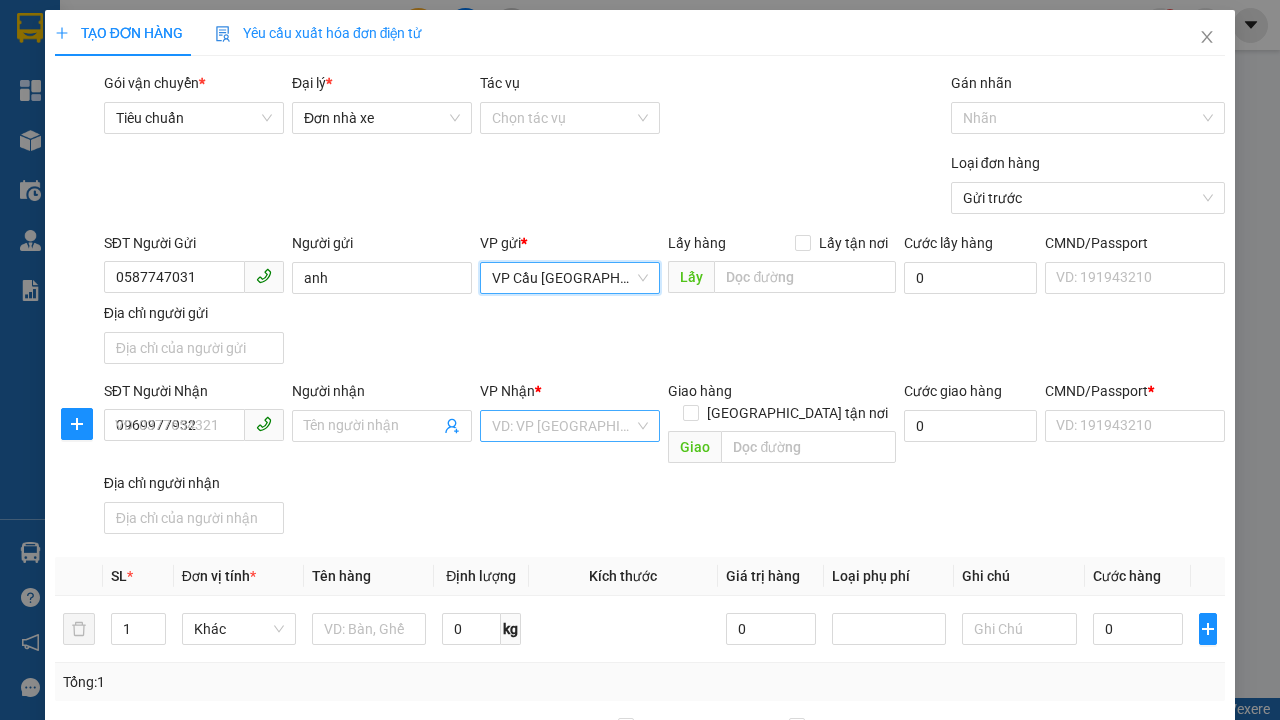click on "Người nhận" at bounding box center (372, 426) 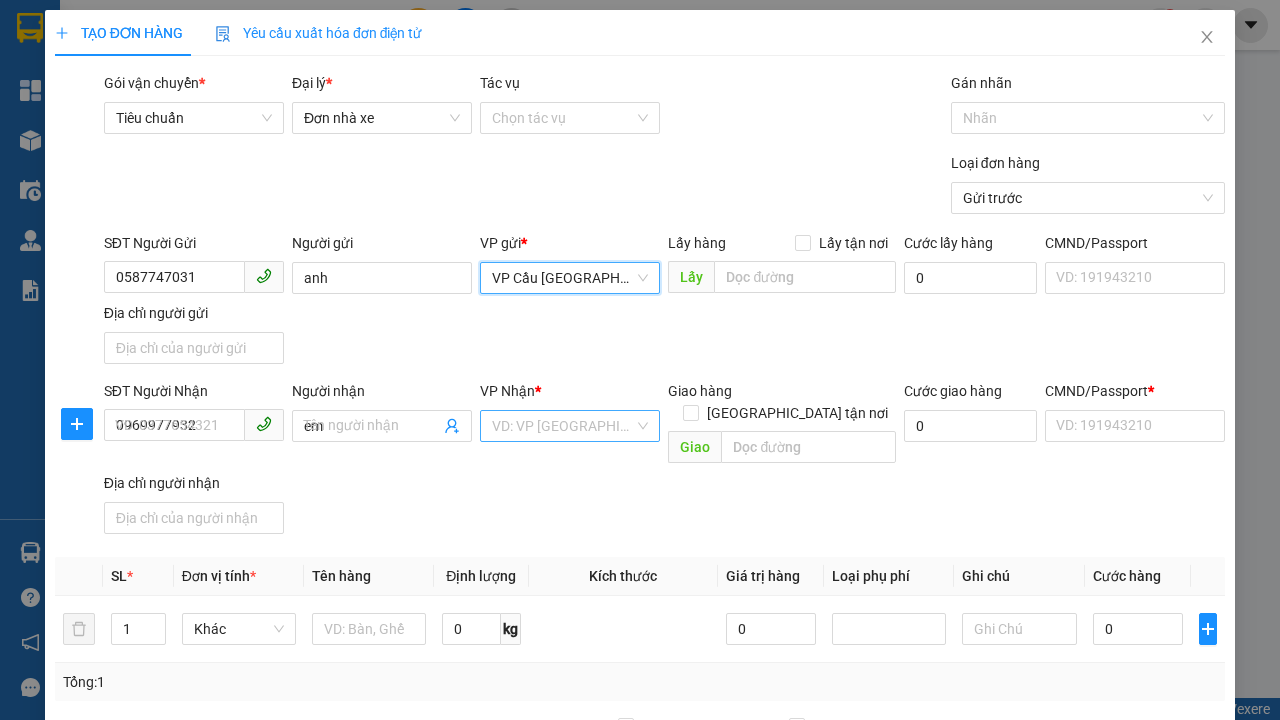 type on "em" 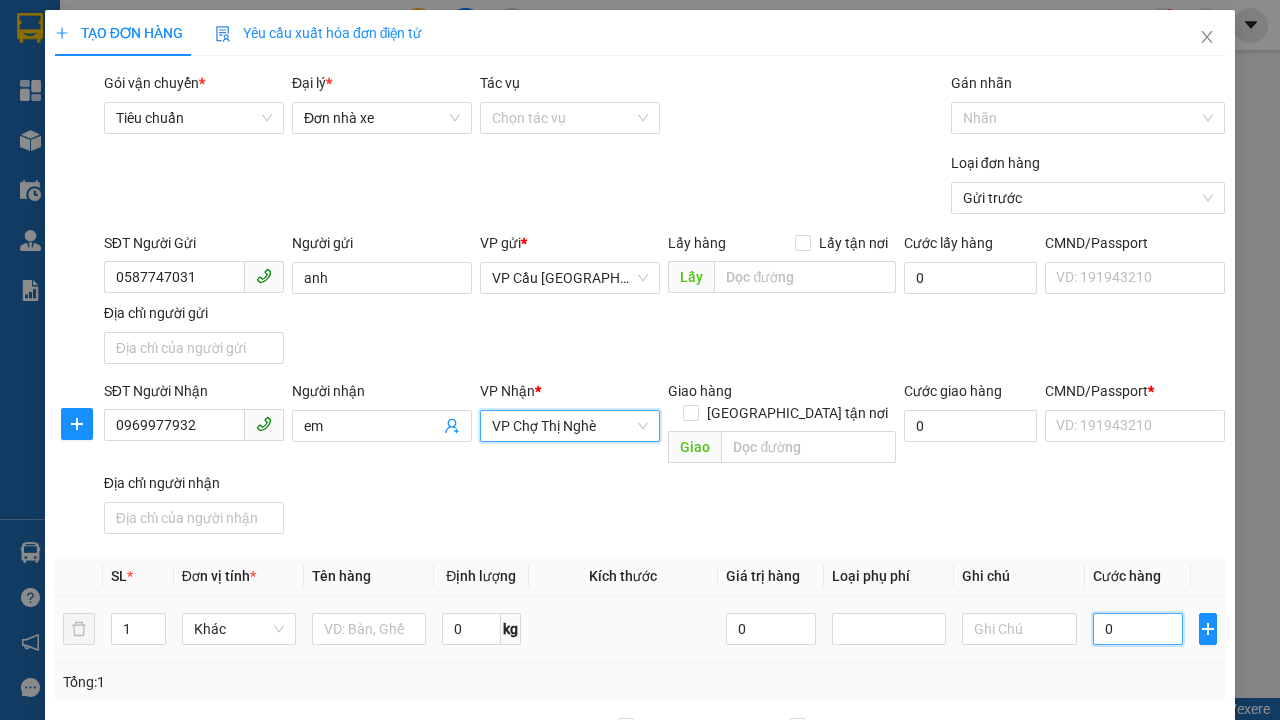 click on "0" at bounding box center [1138, 629] 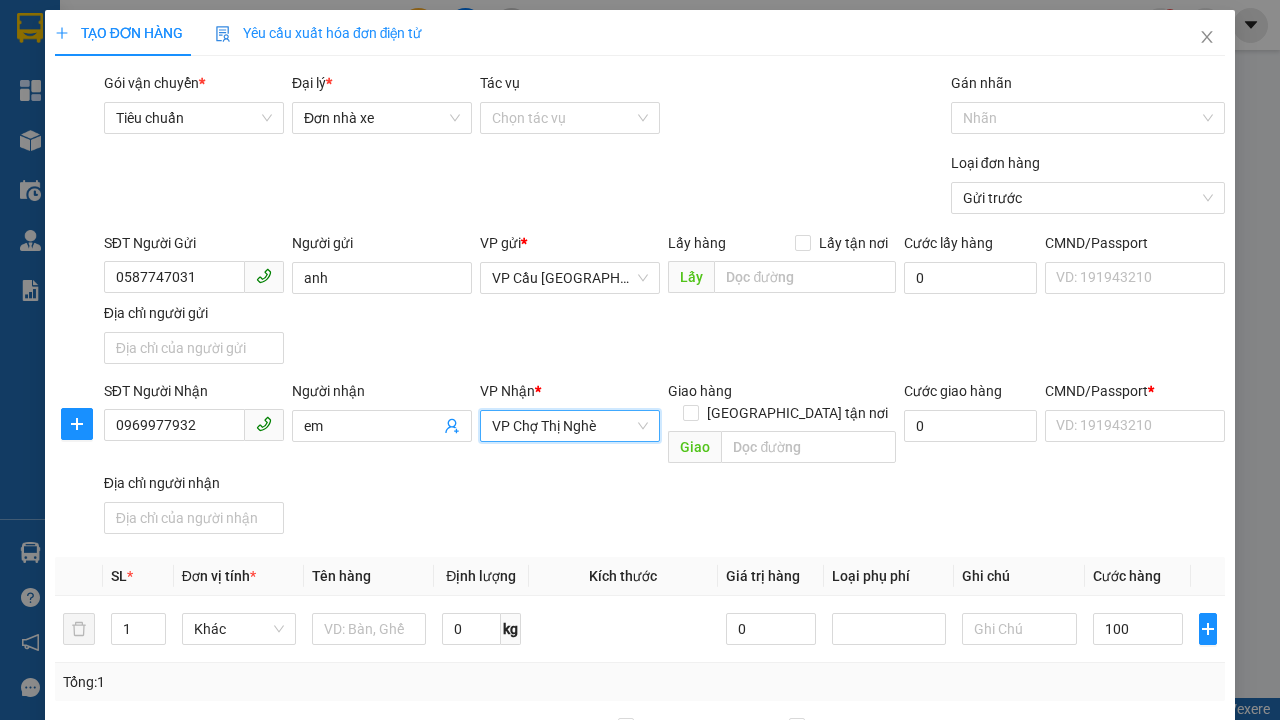 click on "SĐT Người Nhận 0969977932 Người nhận em VP Nhận  * VP Chợ Thị Nghè VP Chợ Thị Nghè Giao hàng Giao tận nơi Giao Cước giao hàng 0 CMND/Passport  * VD: [PASSPORT] Địa chỉ người nhận" at bounding box center [664, 461] 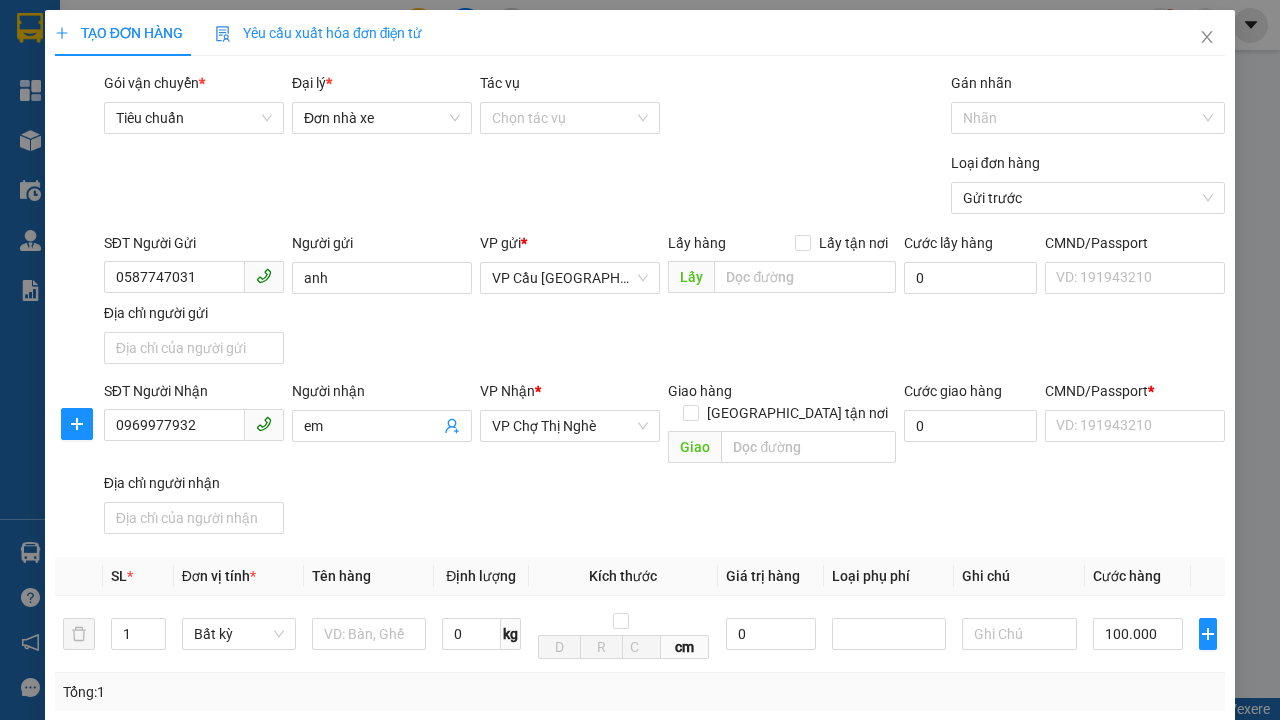 type on "30.000" 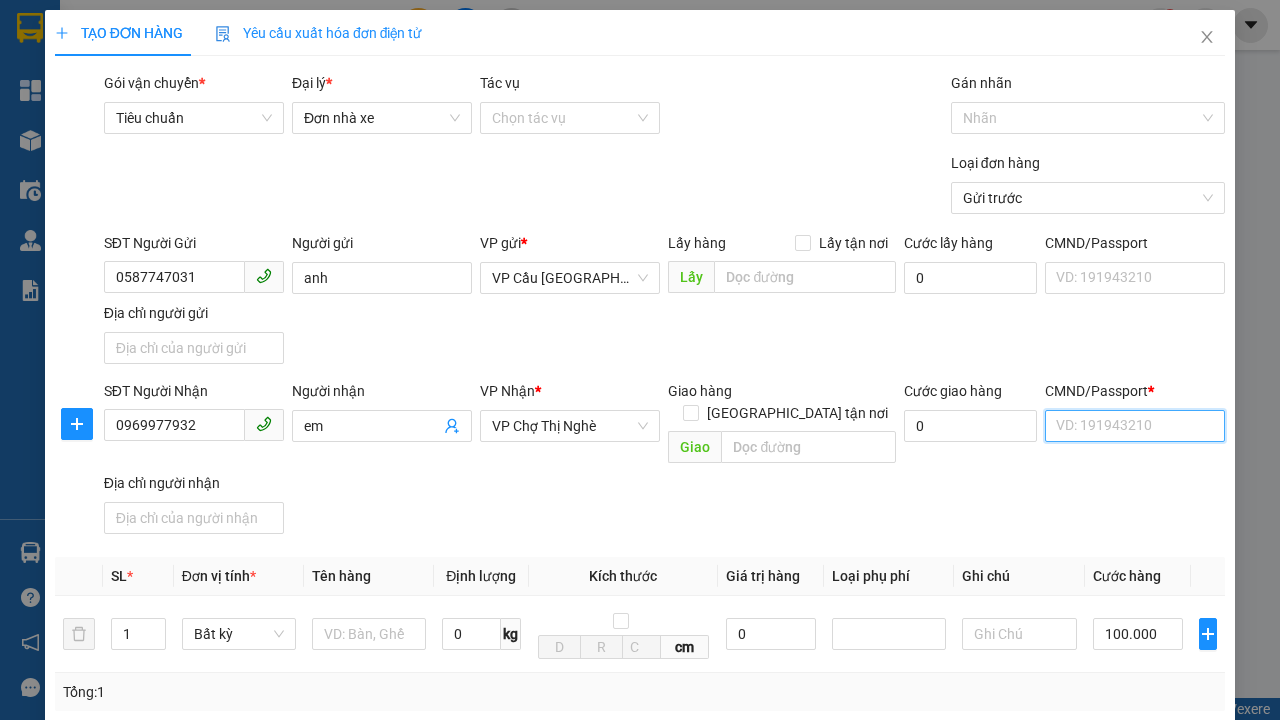 click on "CMND/Passport  *" at bounding box center (1135, 426) 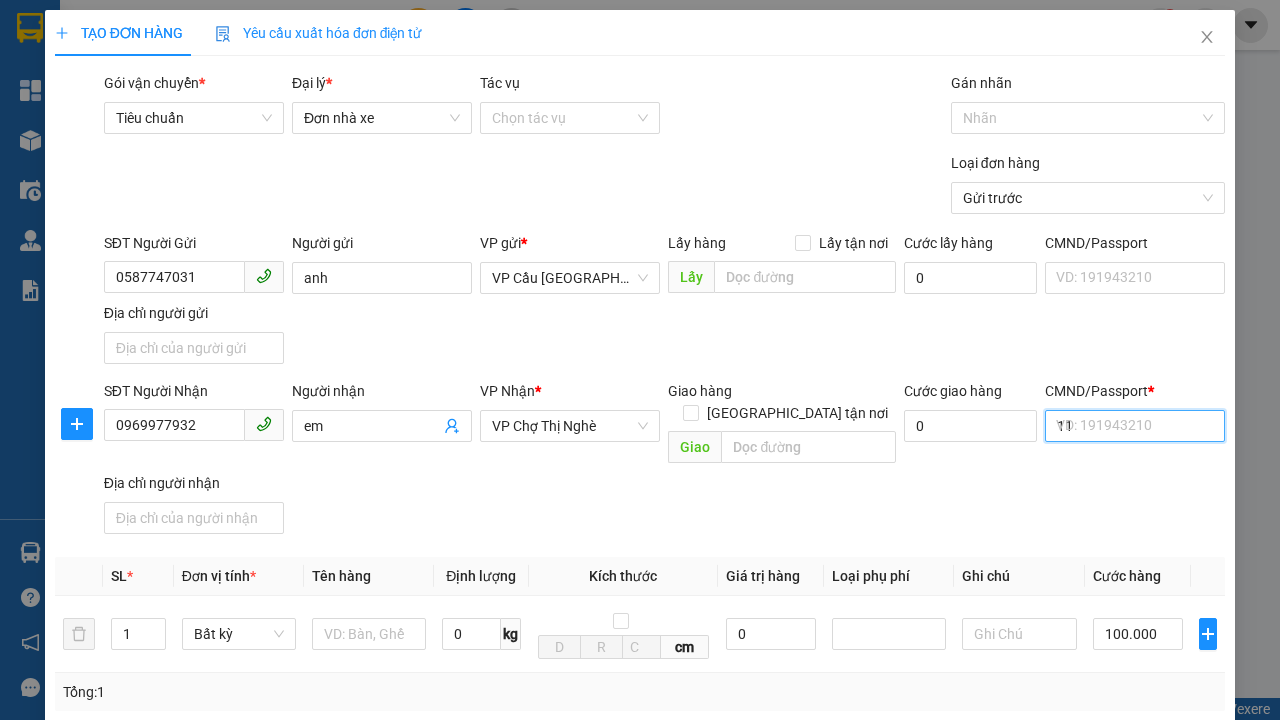 scroll, scrollTop: 392, scrollLeft: 0, axis: vertical 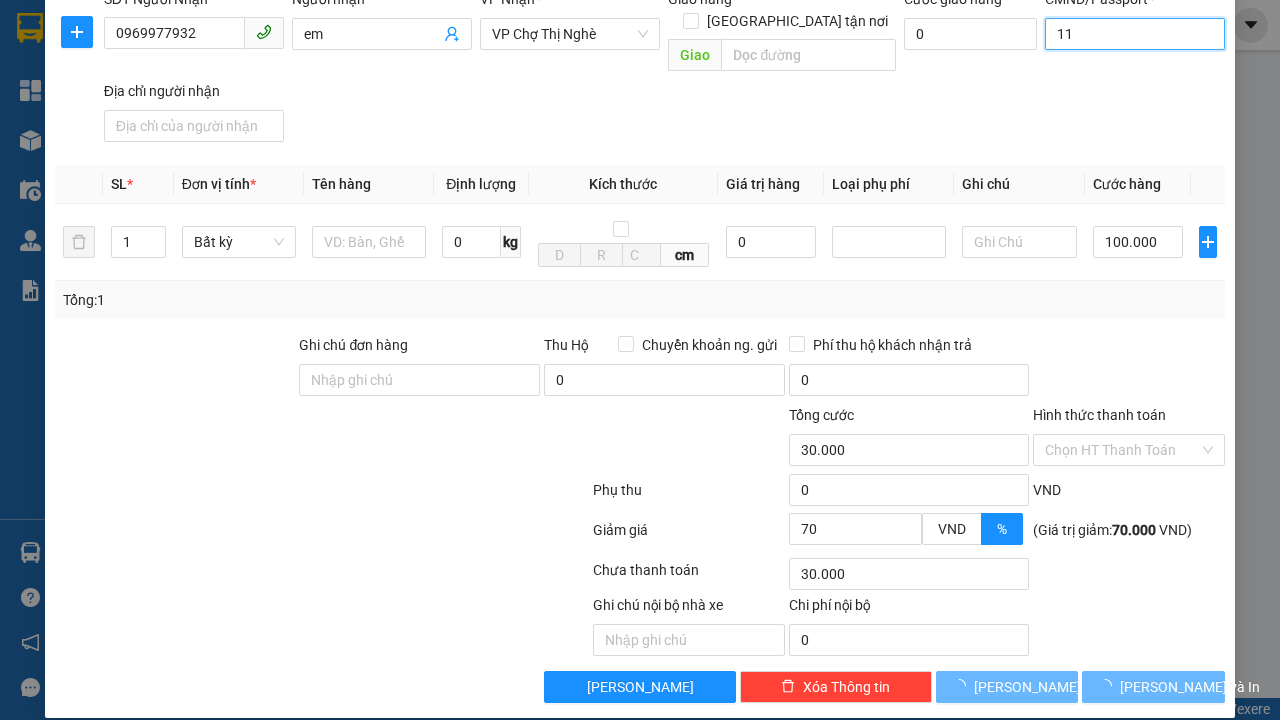 type on "11" 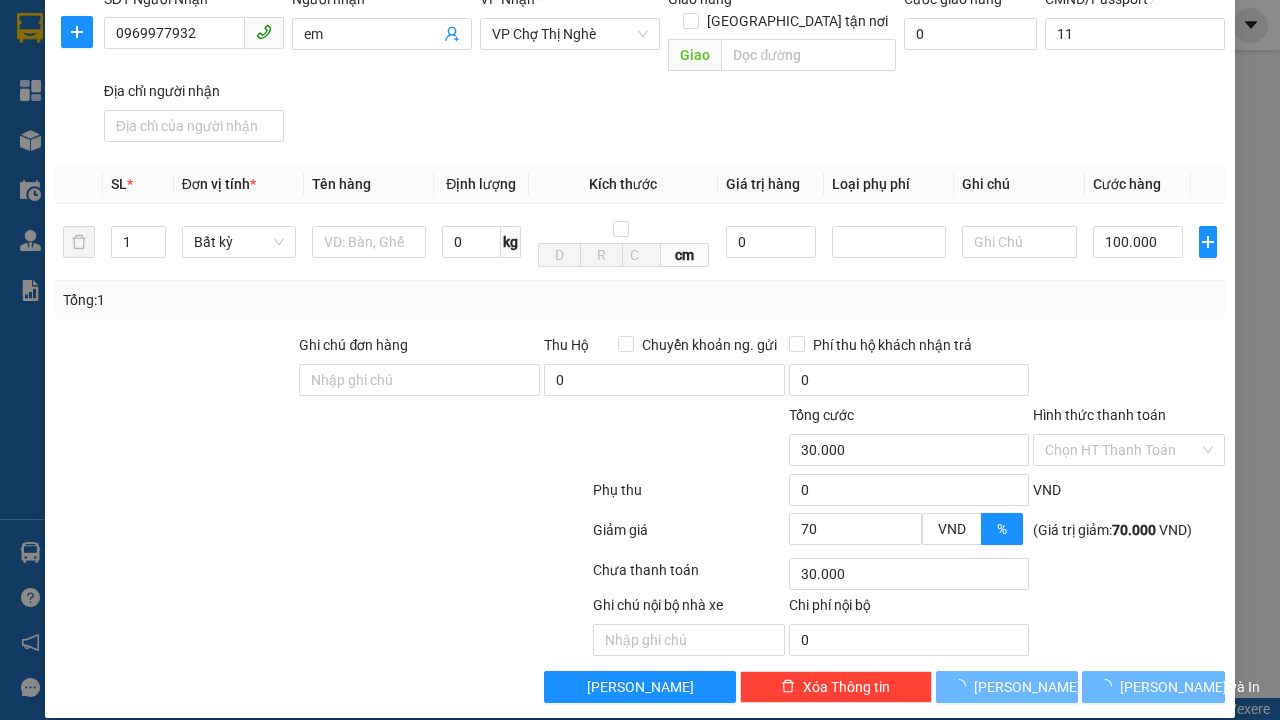 click on "[PERSON_NAME]" at bounding box center (1027, 687) 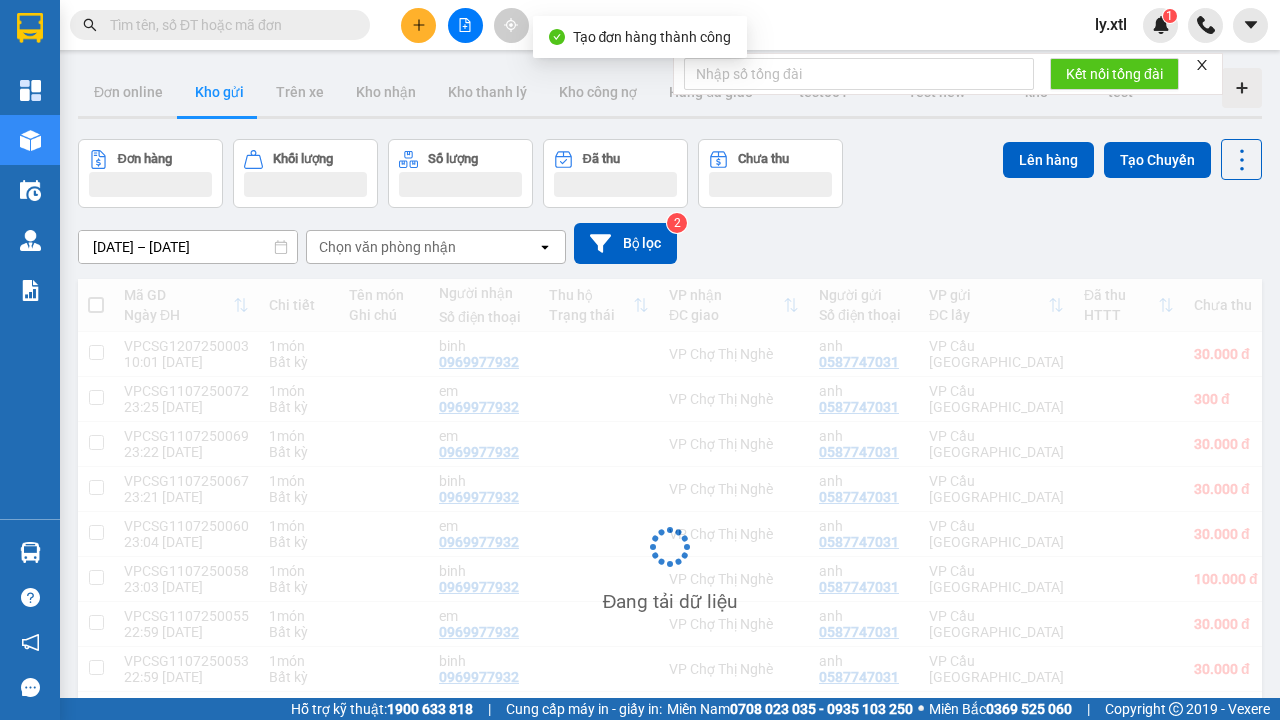 scroll, scrollTop: 3, scrollLeft: 0, axis: vertical 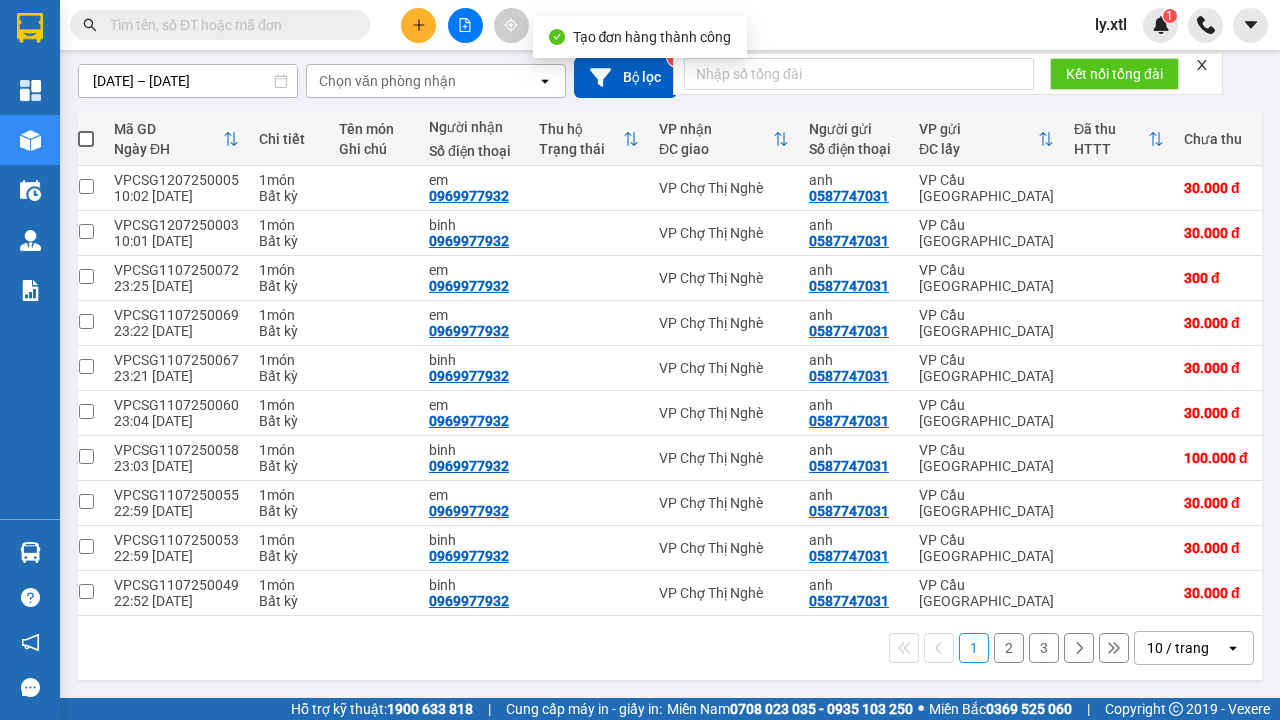click at bounding box center [86, 186] 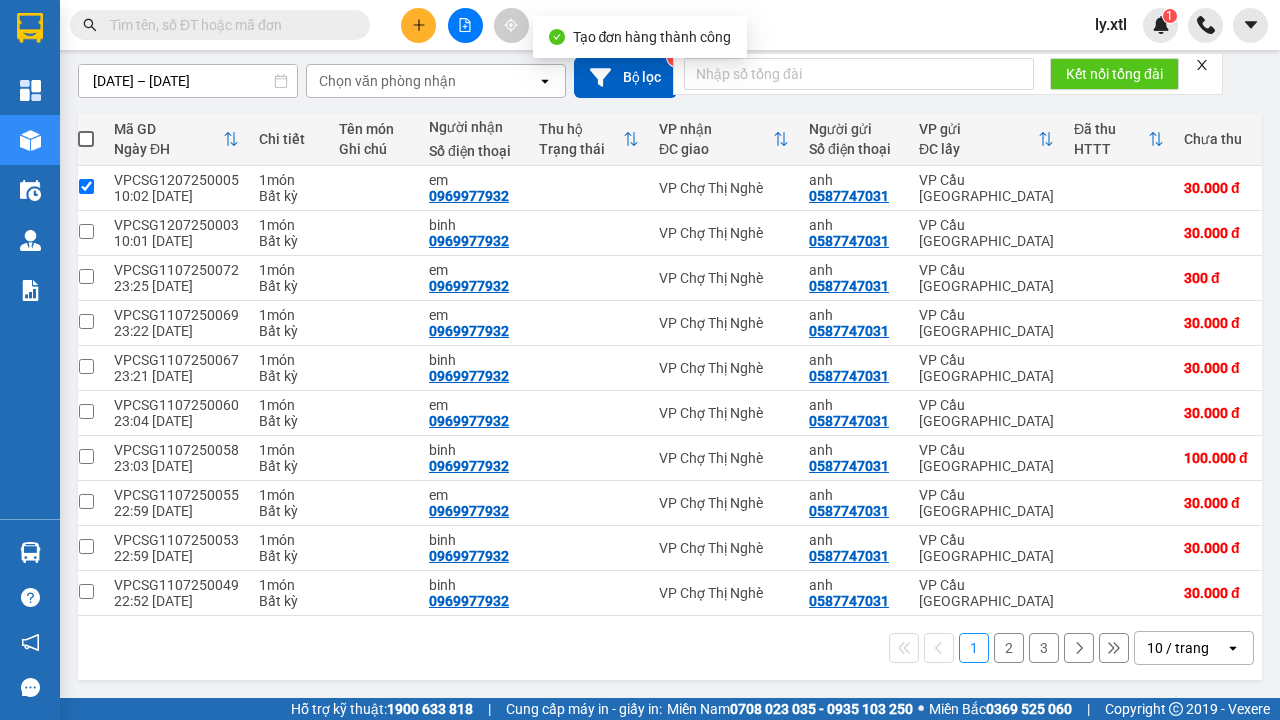 checkbox on "true" 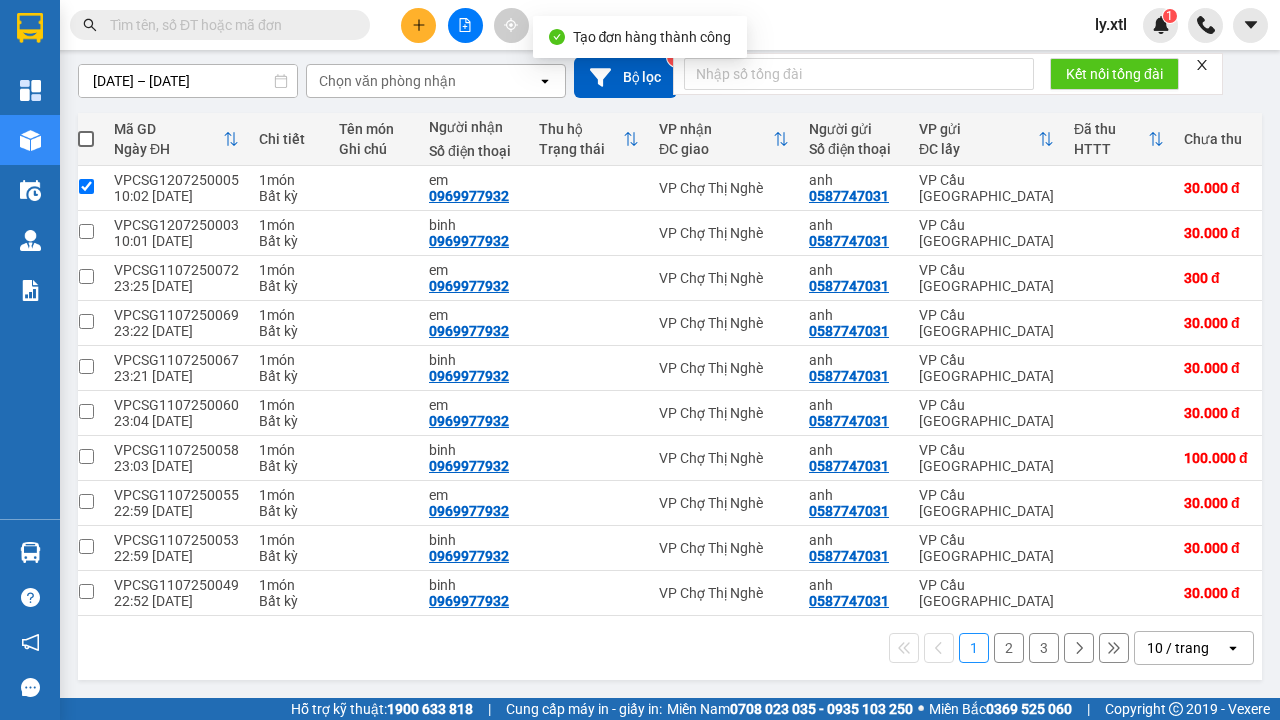 click on "Lên hàng" at bounding box center (1048, -9) 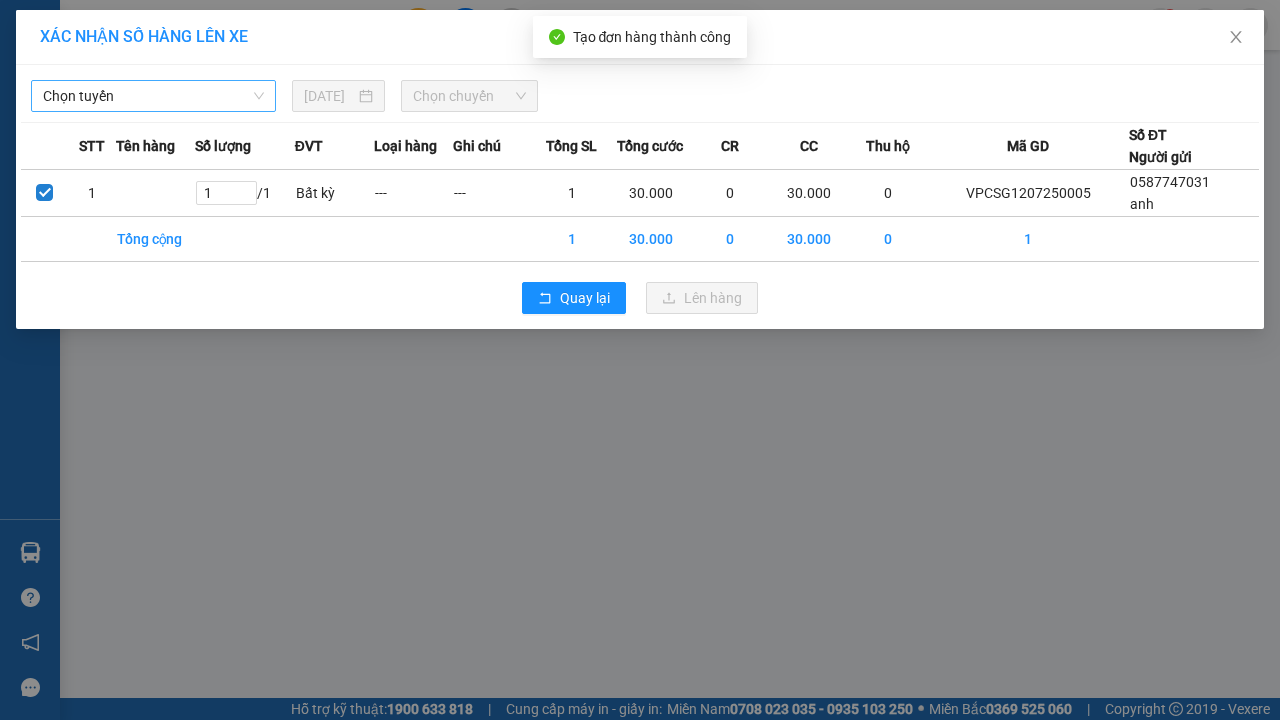 click on "Chọn tuyến" at bounding box center [153, 96] 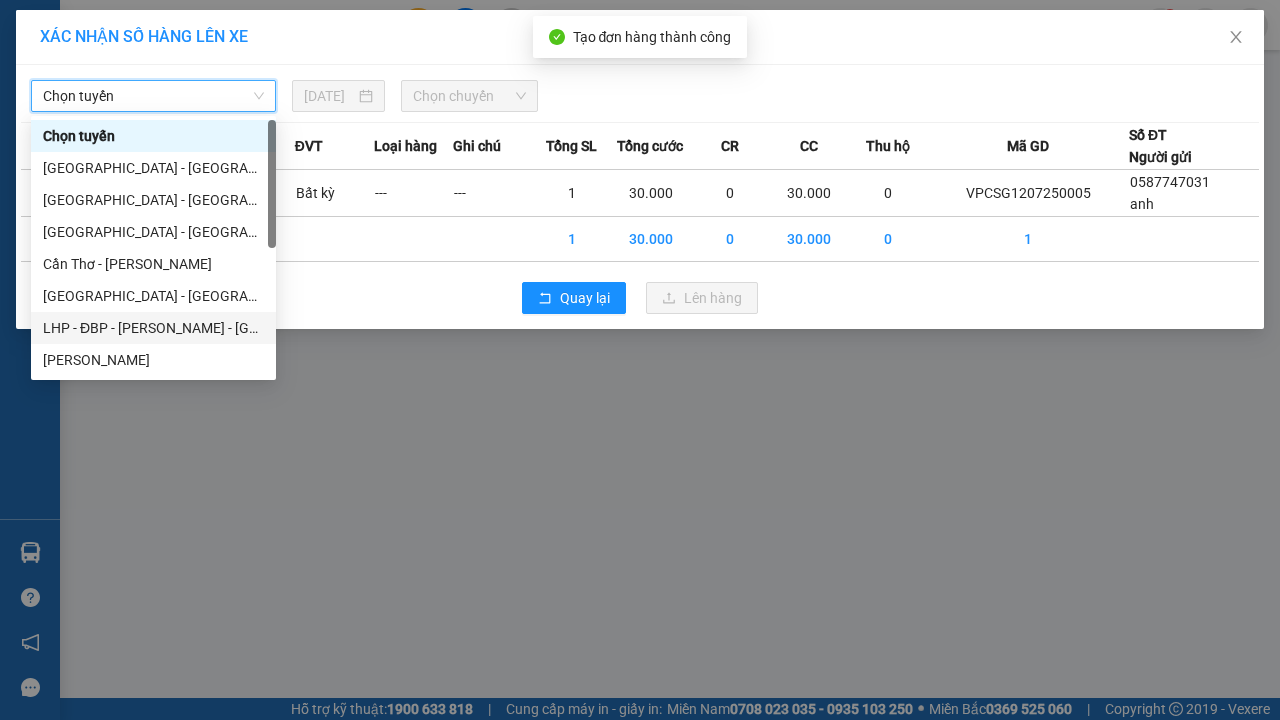 click on "[DATE]" at bounding box center (329, 96) 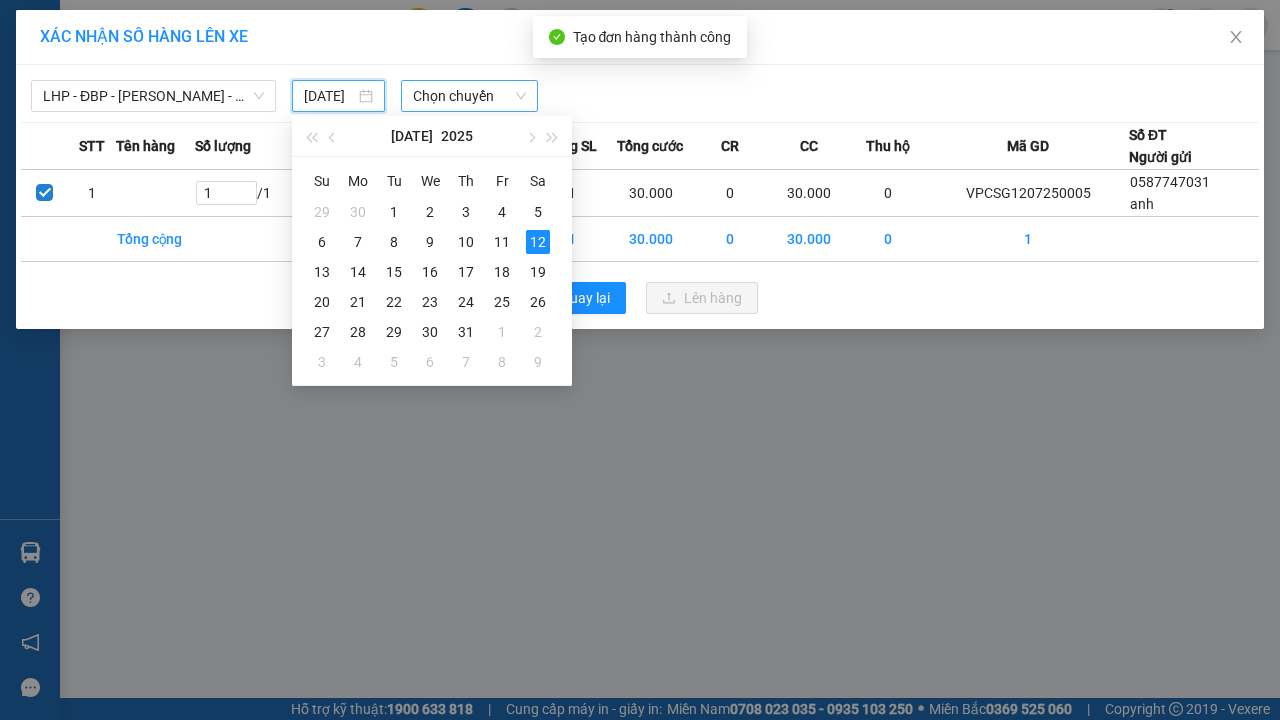 click on "12" at bounding box center [538, 242] 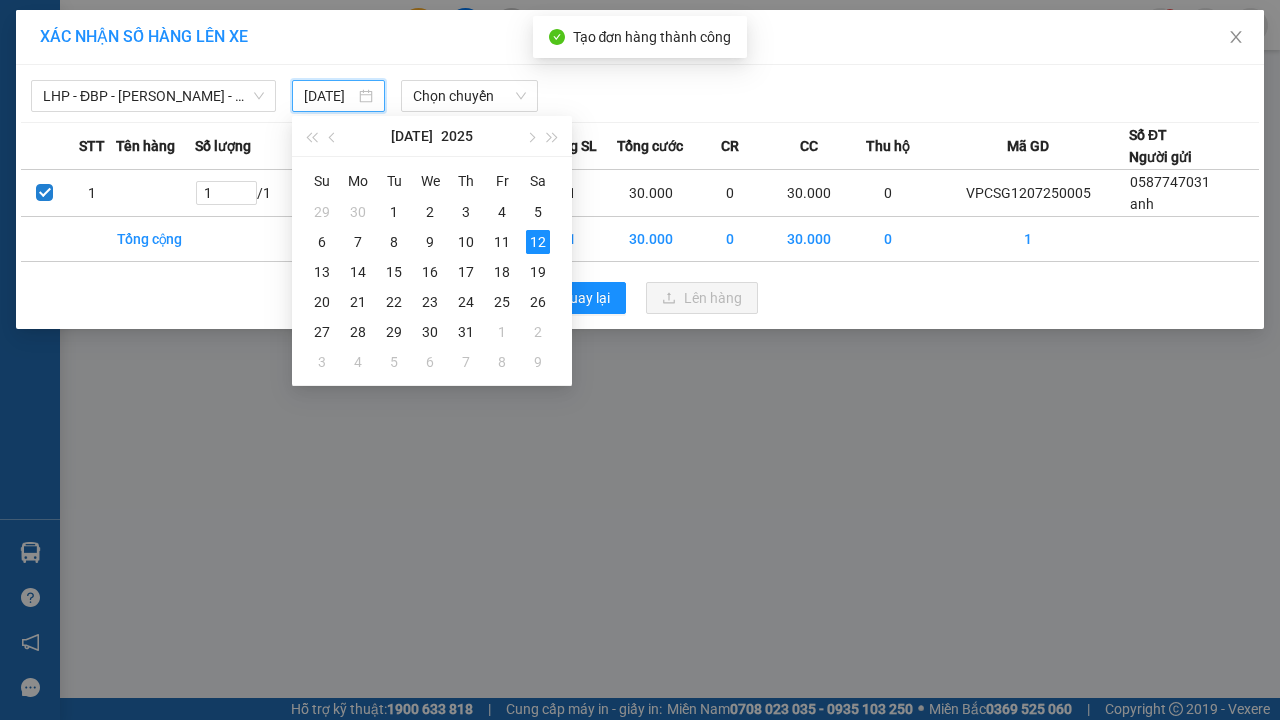 click on "Lên hàng" at bounding box center (713, 298) 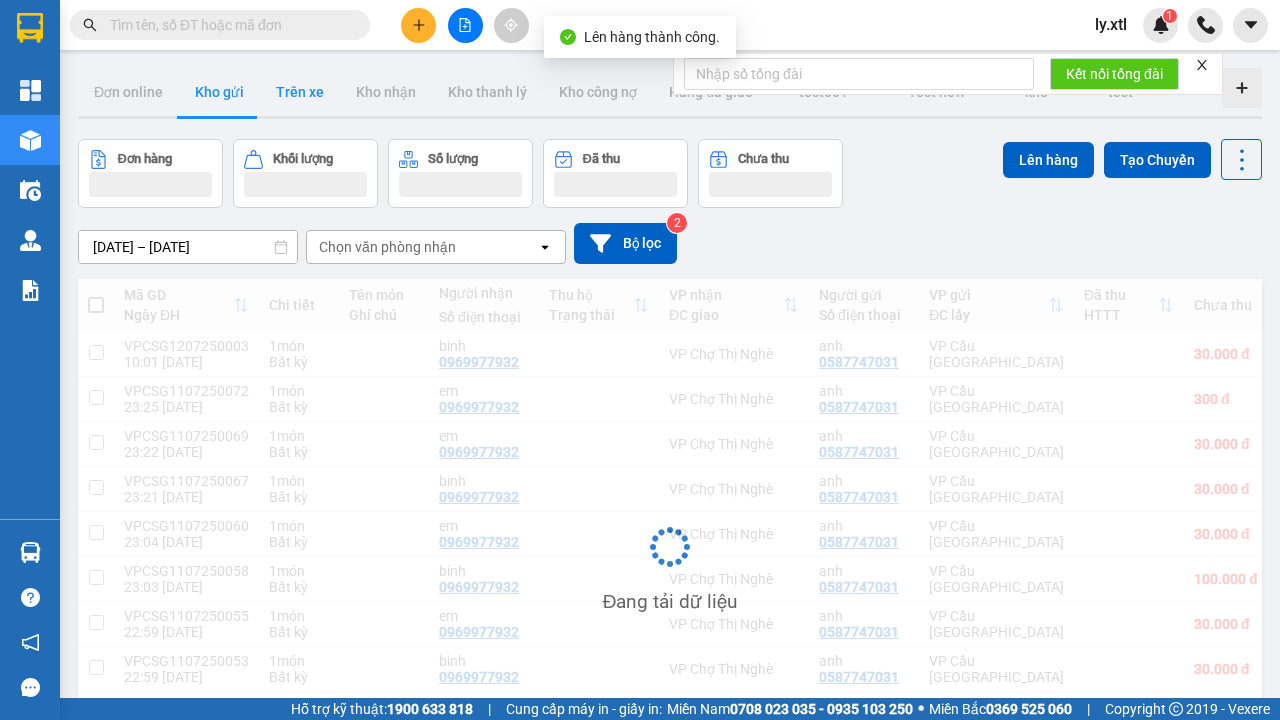click on "Trên xe" at bounding box center (300, 92) 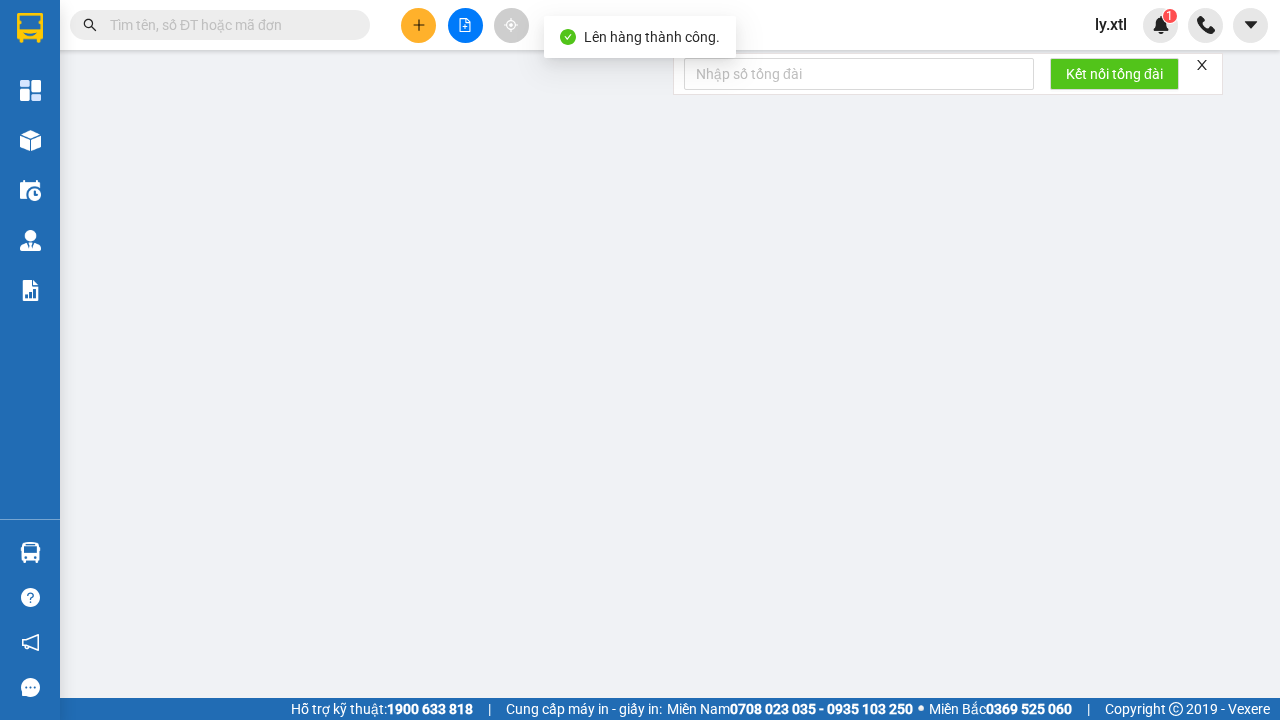 type on "0587747031" 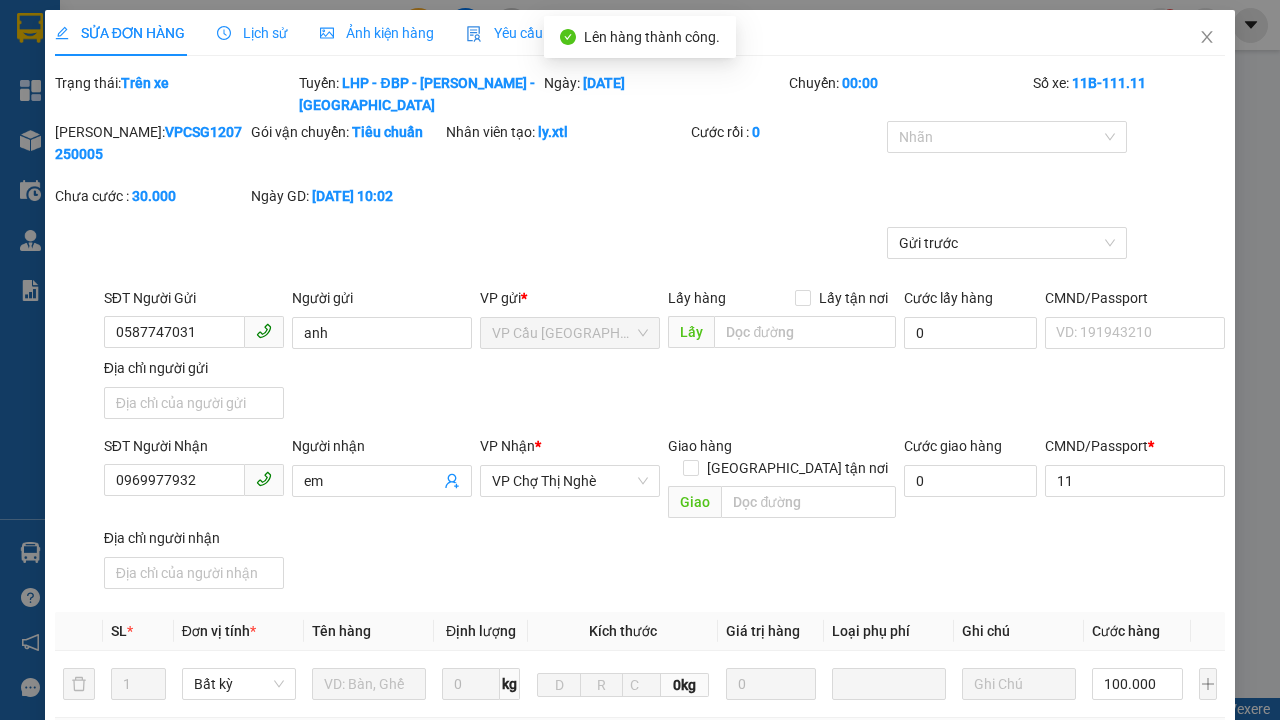 click on "Xuất hóa đơn" at bounding box center [1165, 1125] 